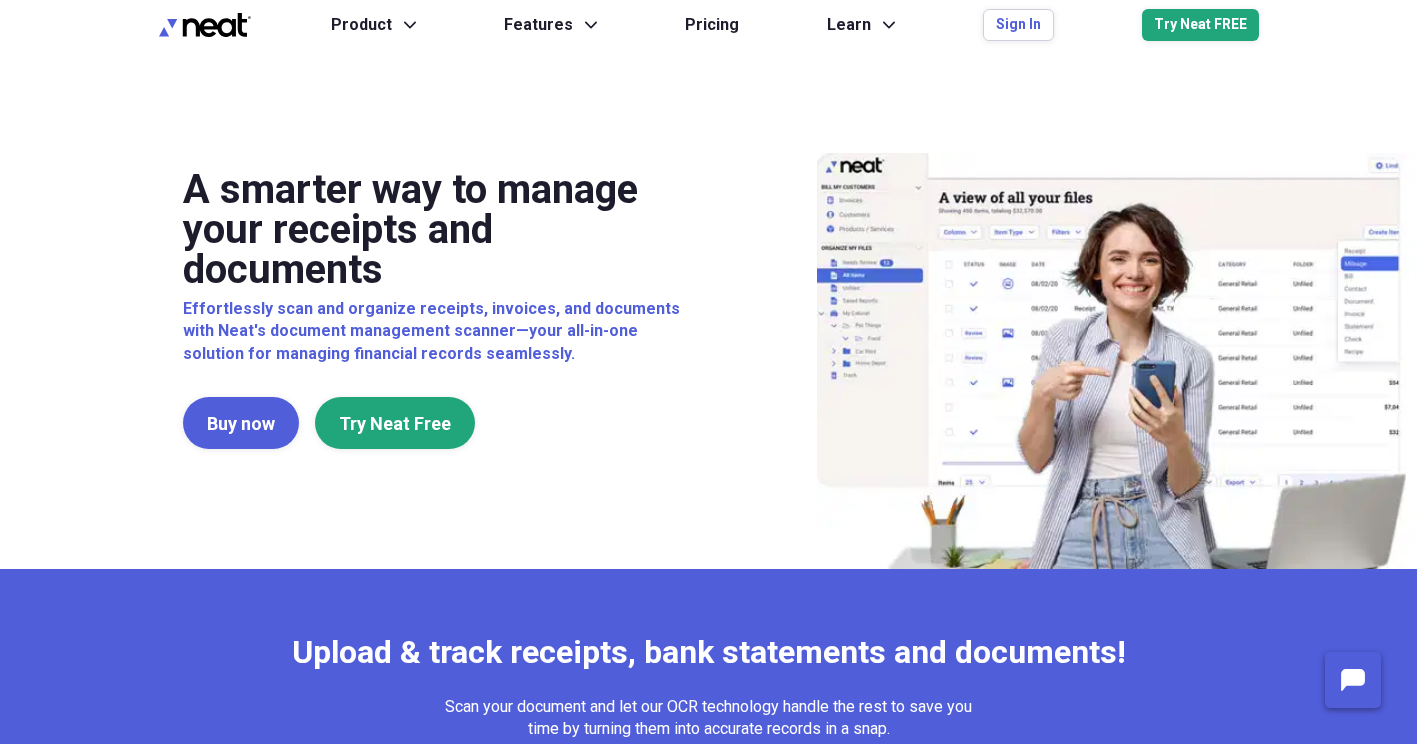 scroll, scrollTop: 0, scrollLeft: 0, axis: both 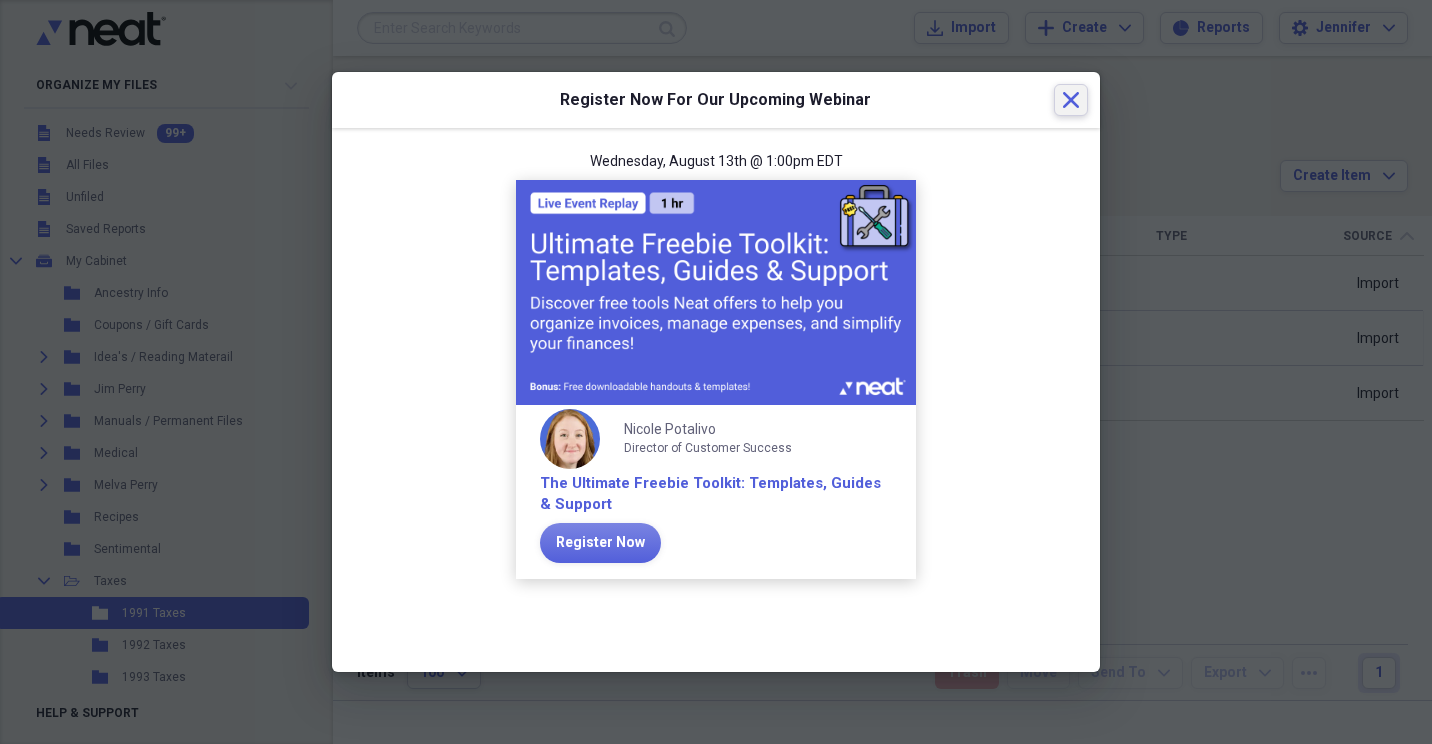 click on "Close" at bounding box center (1071, 100) 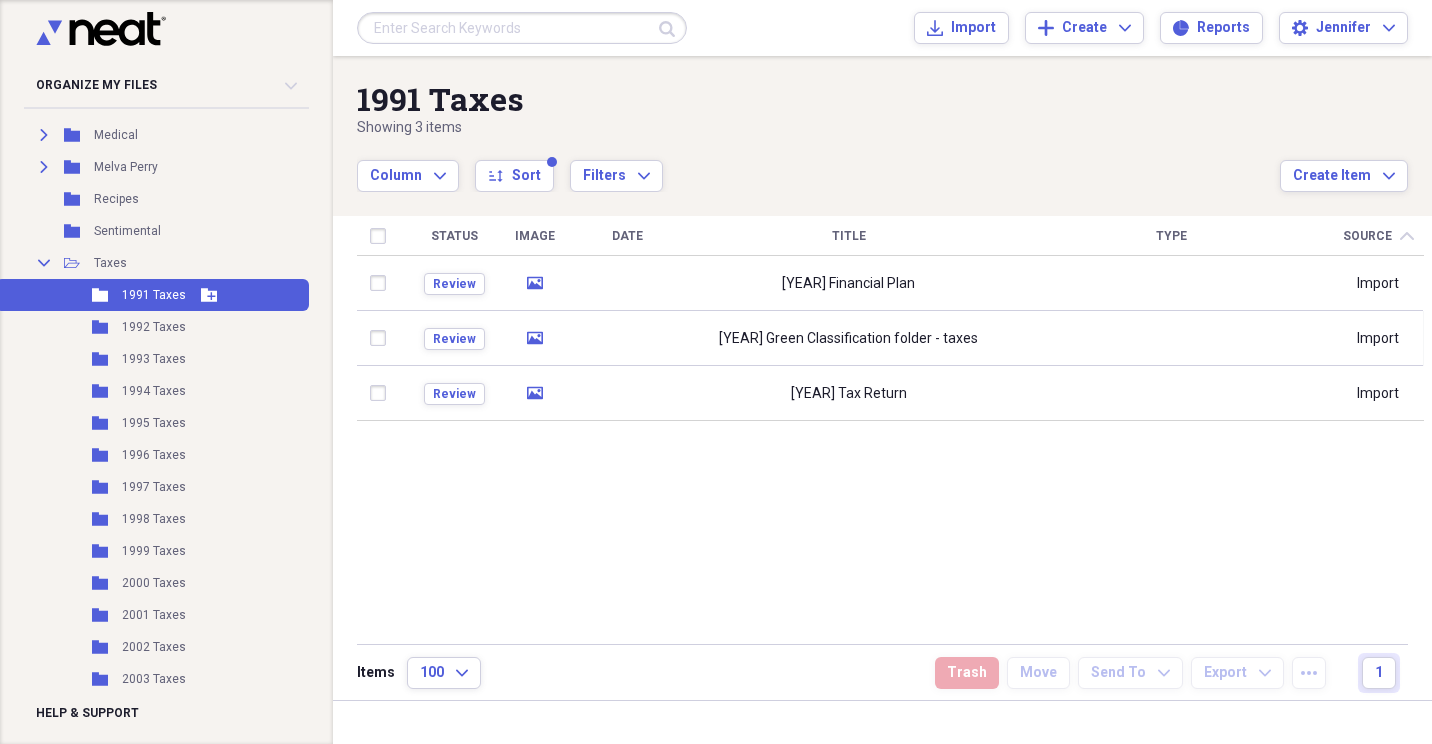 scroll, scrollTop: 300, scrollLeft: 0, axis: vertical 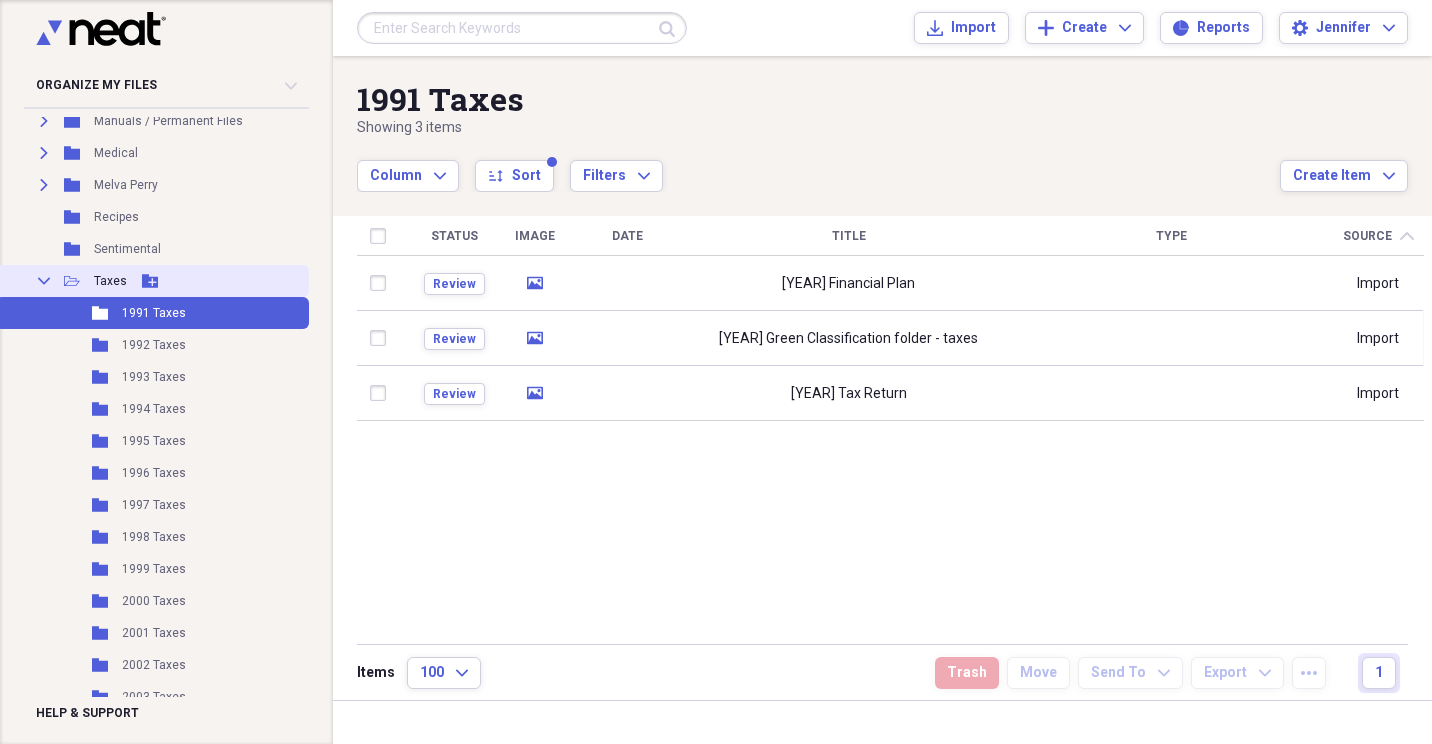 click on "Taxes" at bounding box center [110, 281] 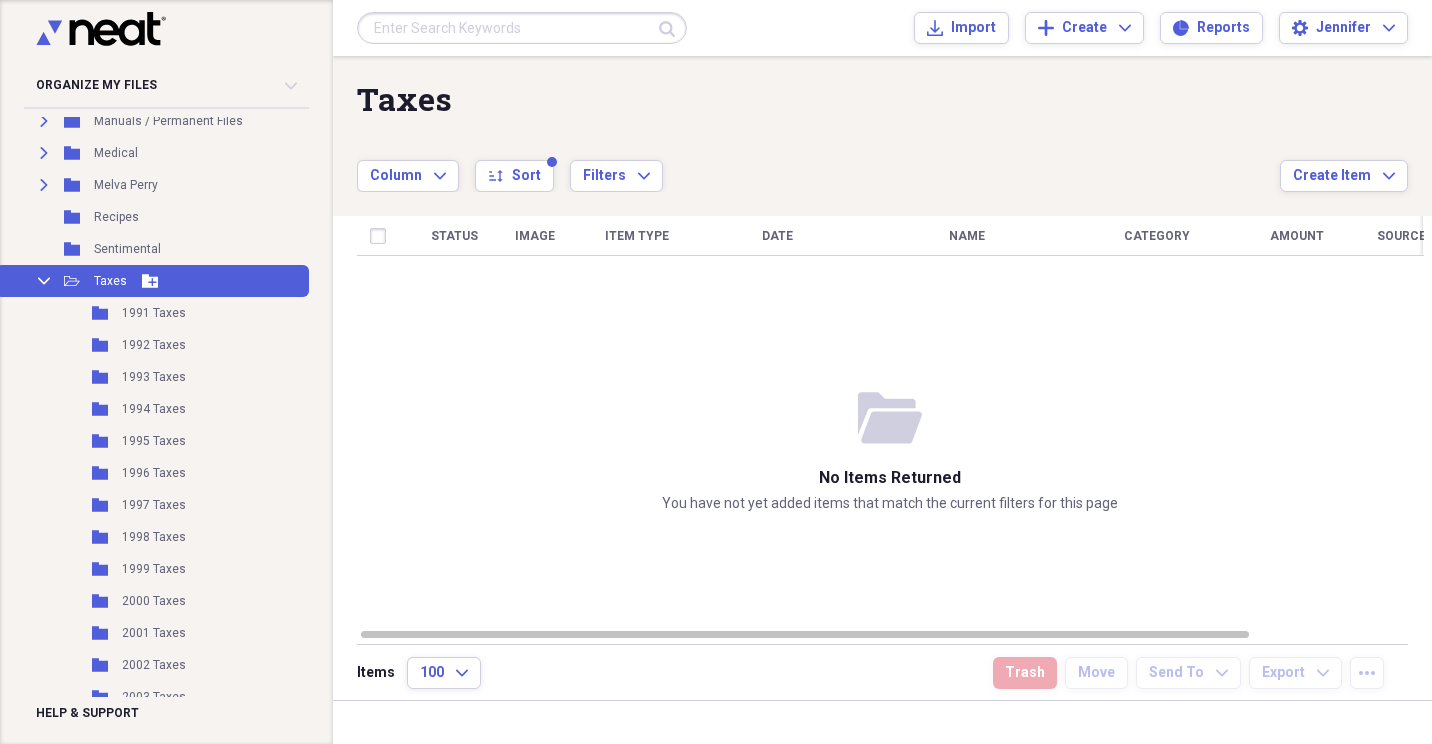 click on "Taxes" at bounding box center (110, 281) 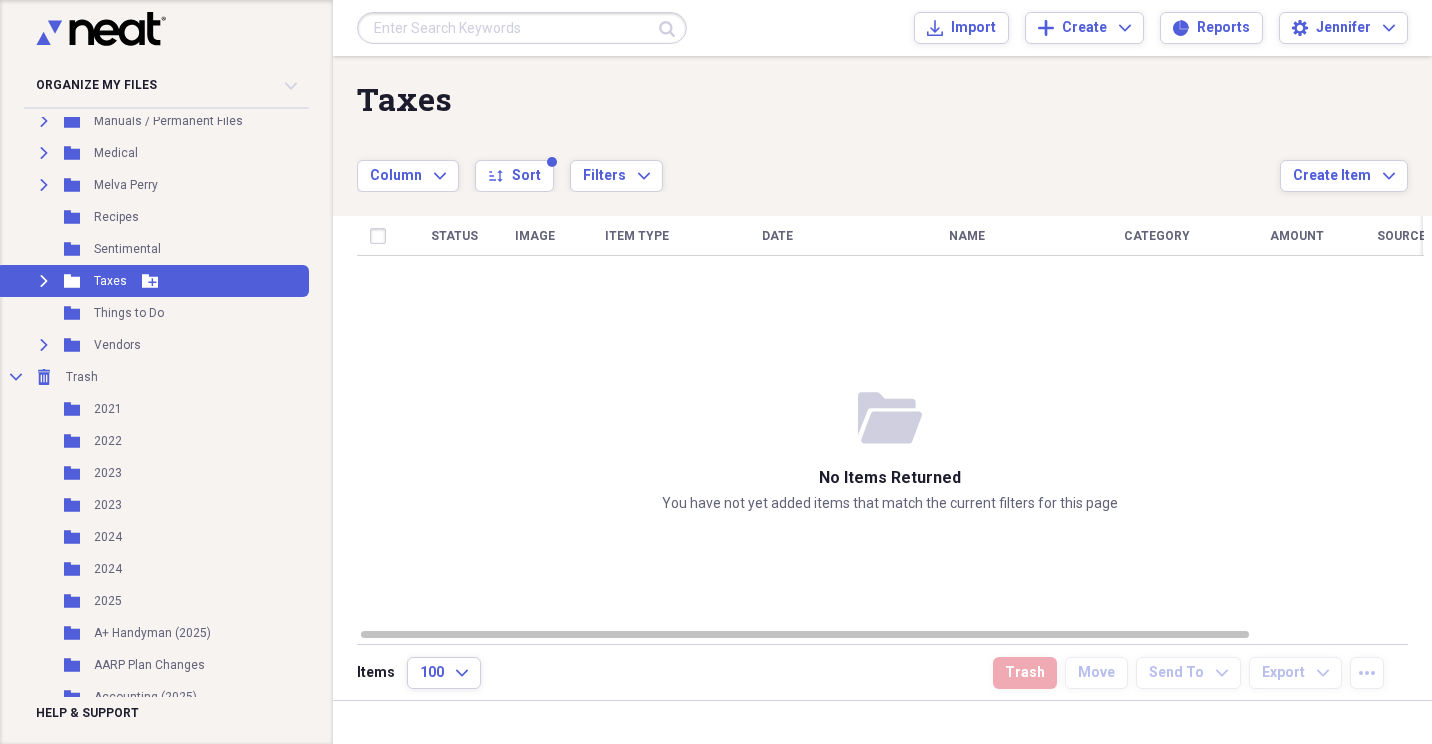click 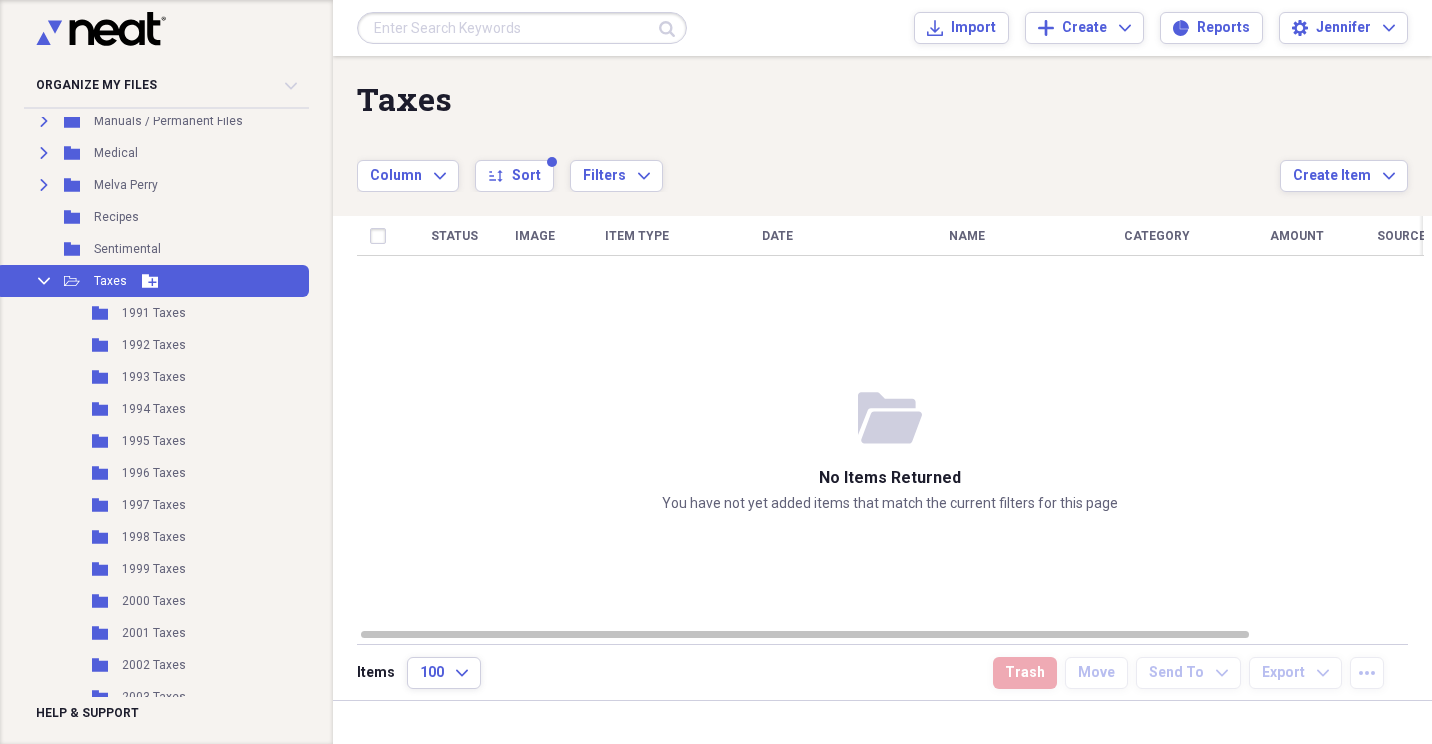 click on "Collapse" 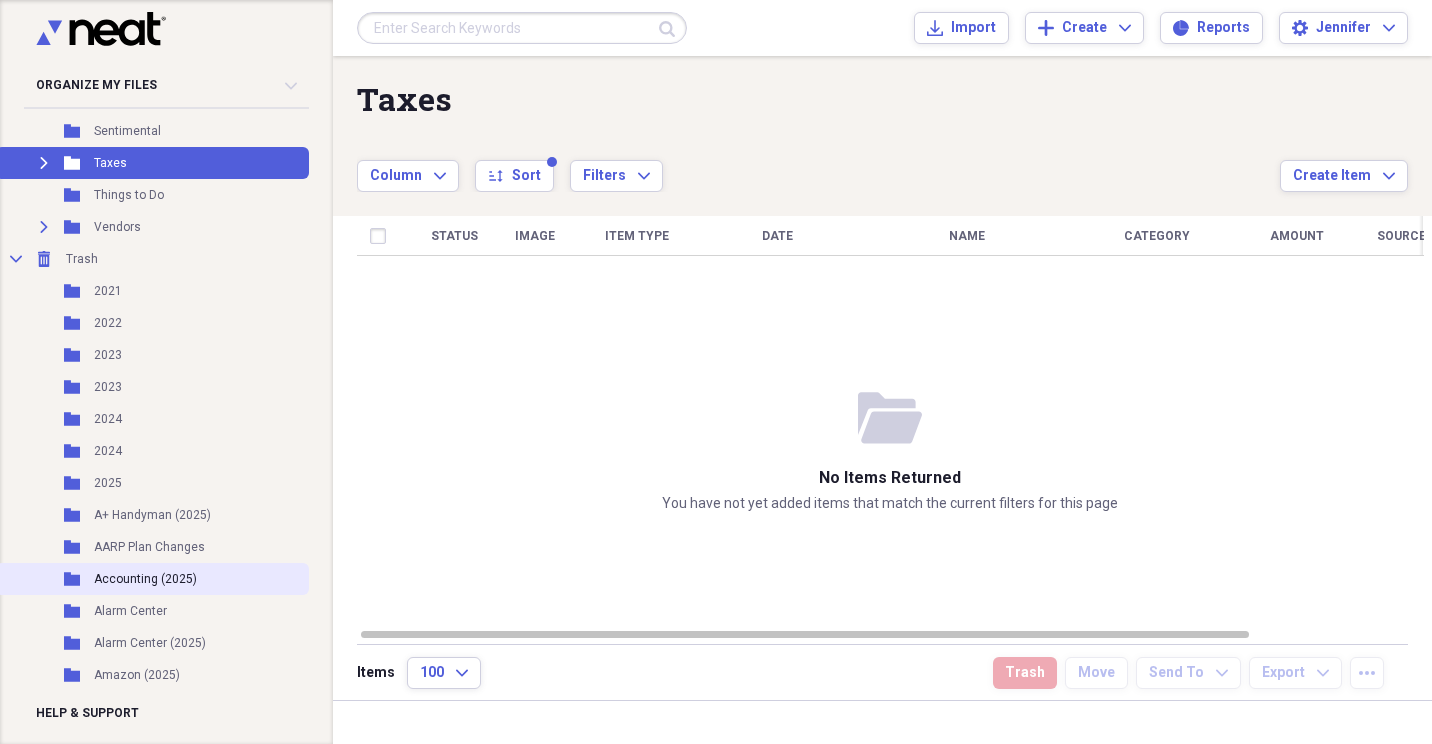 scroll, scrollTop: 400, scrollLeft: 0, axis: vertical 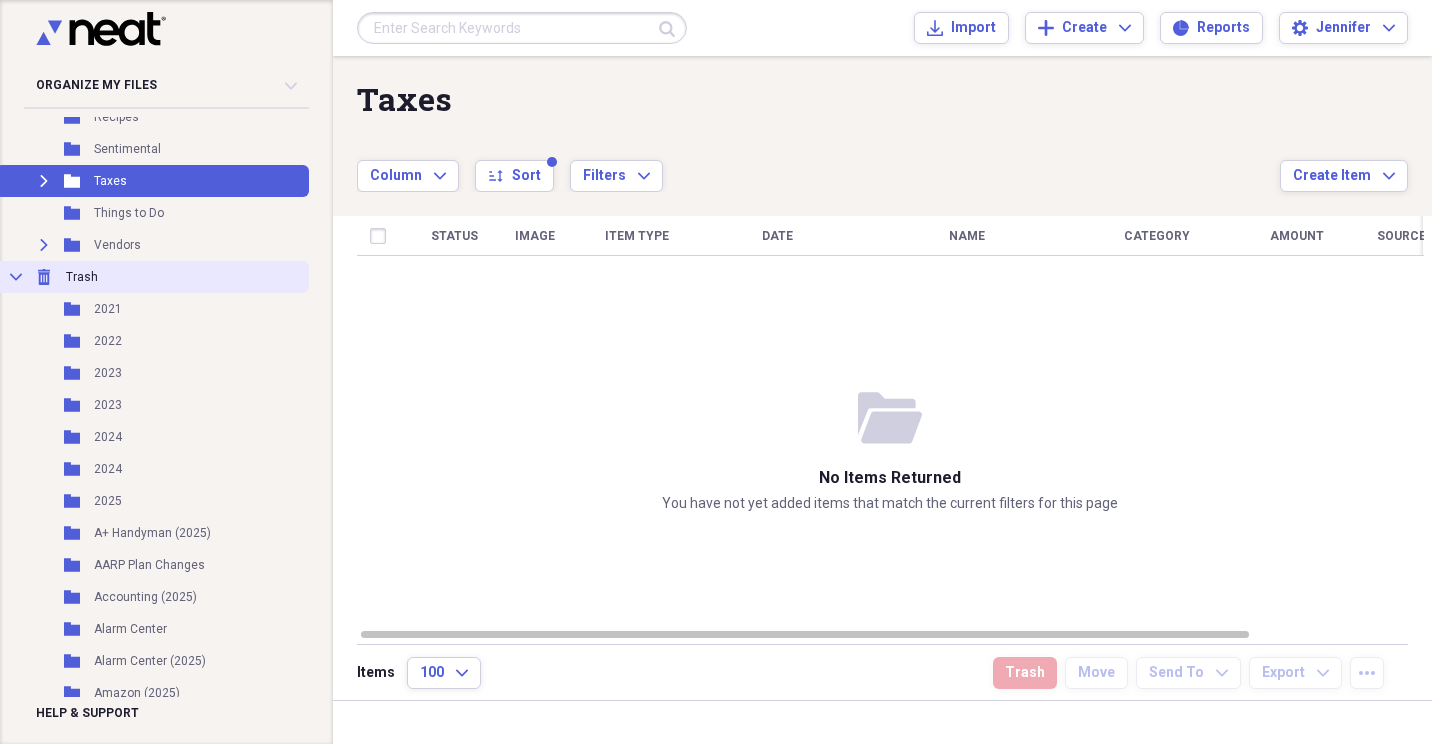 click on "Collapse" 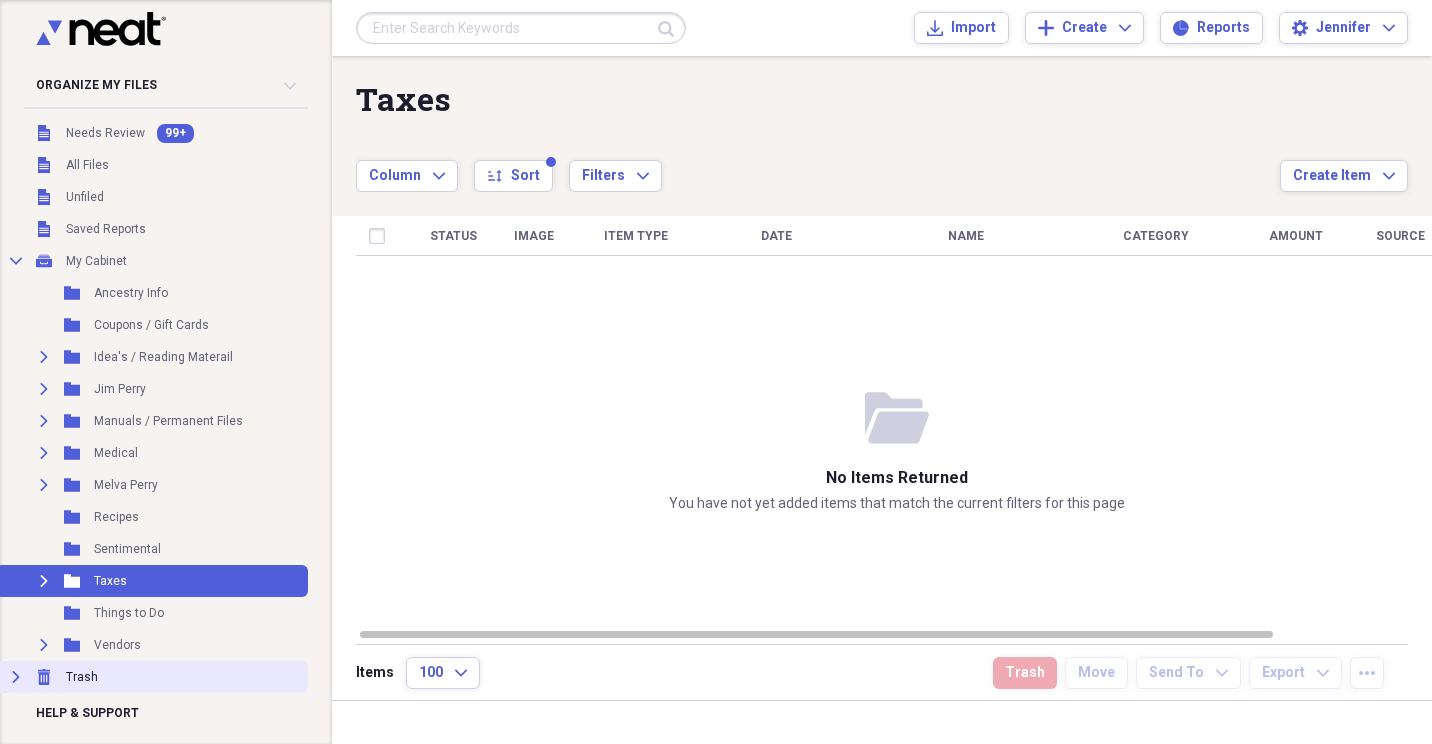 scroll, scrollTop: 0, scrollLeft: 0, axis: both 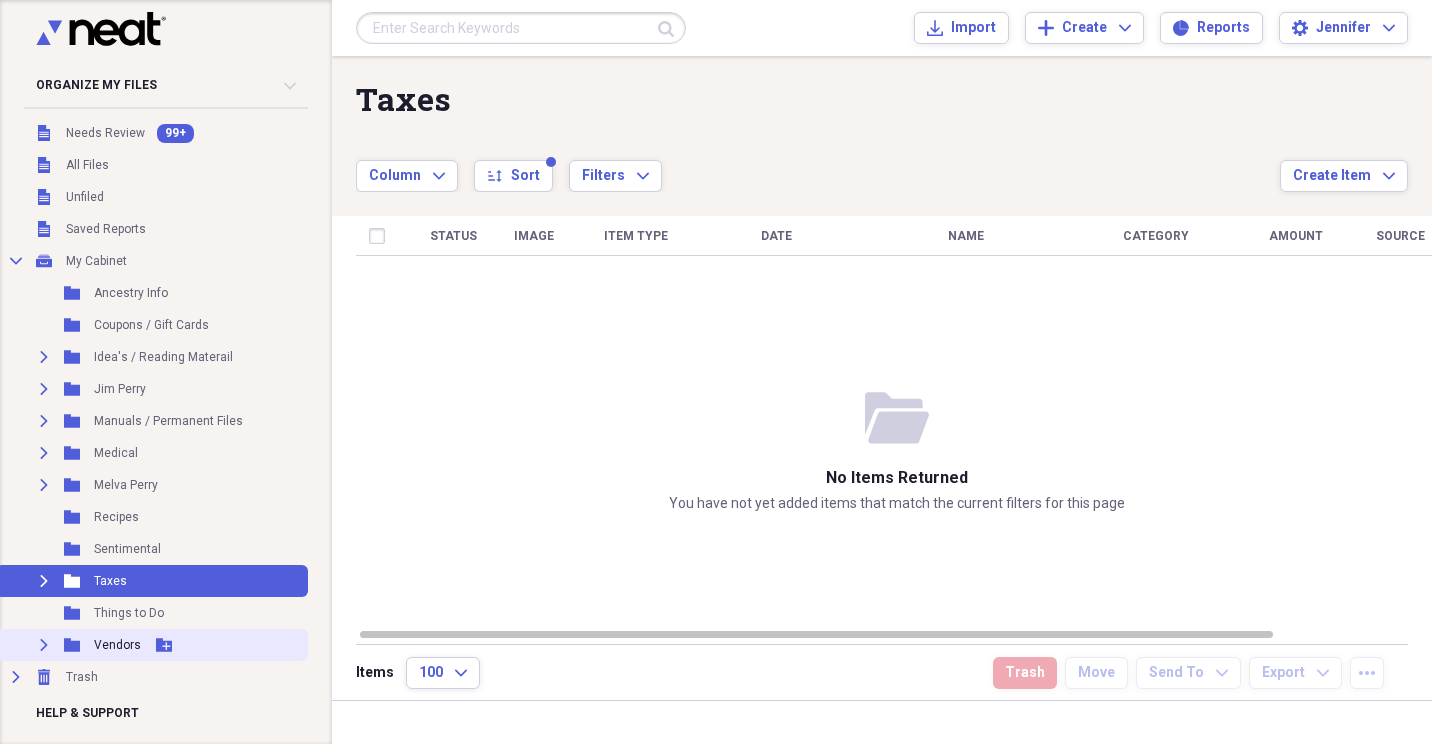 click on "Vendors" at bounding box center [117, 645] 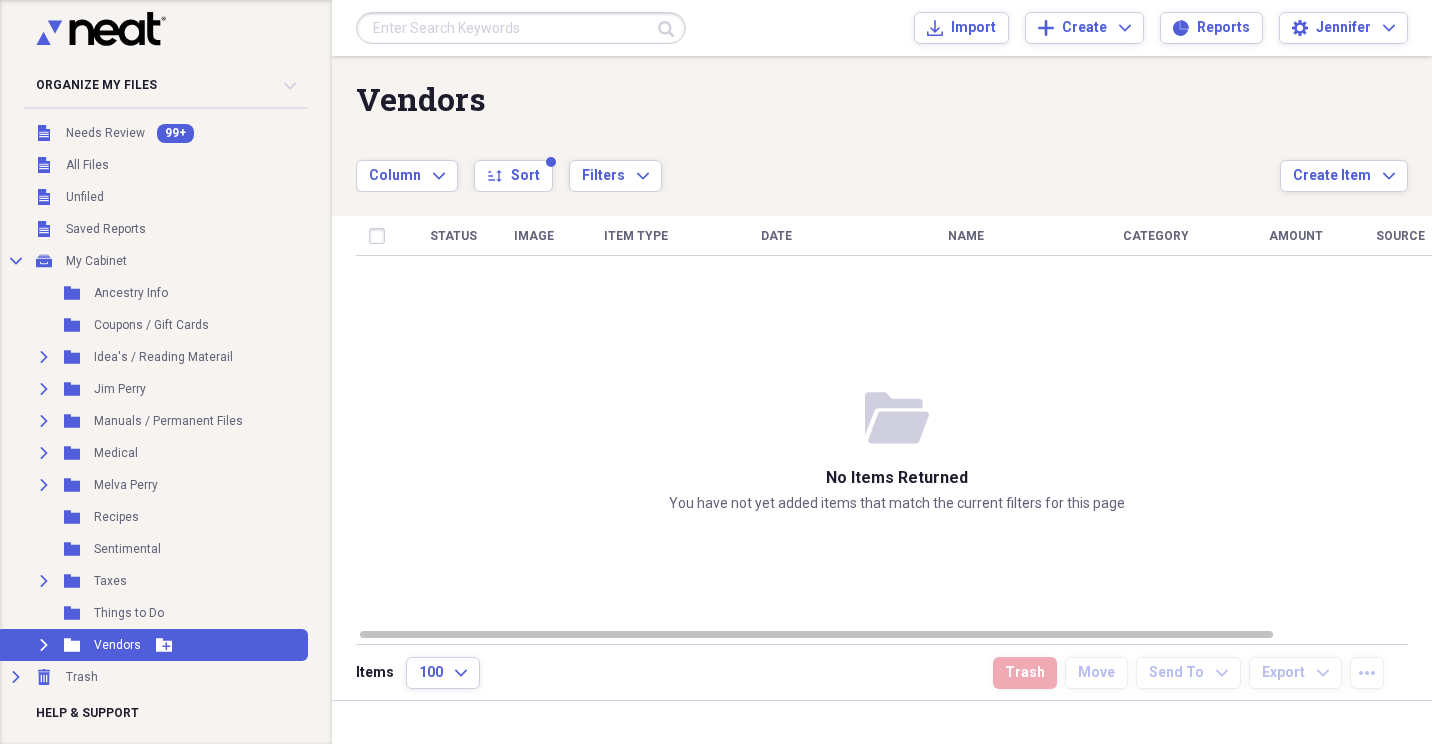 click on "Expand" 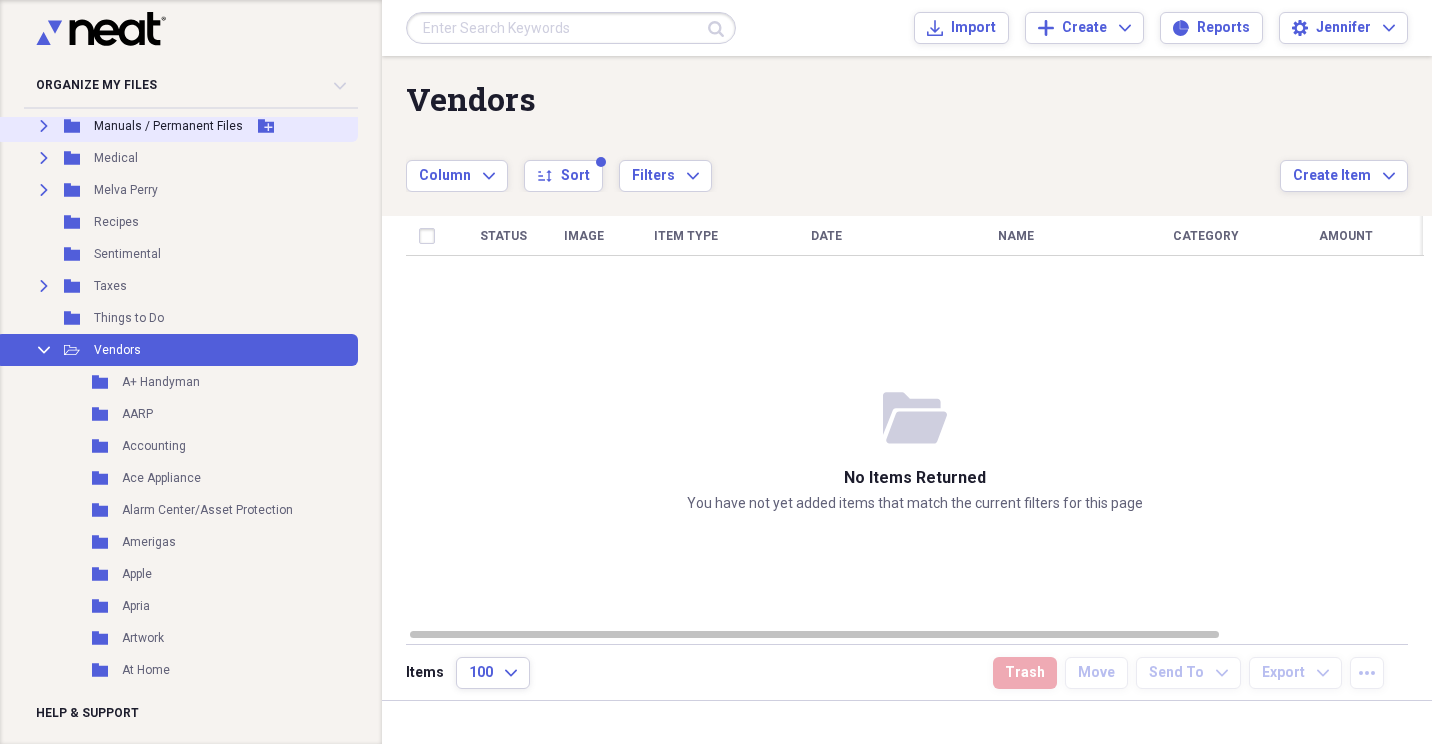 scroll, scrollTop: 300, scrollLeft: 0, axis: vertical 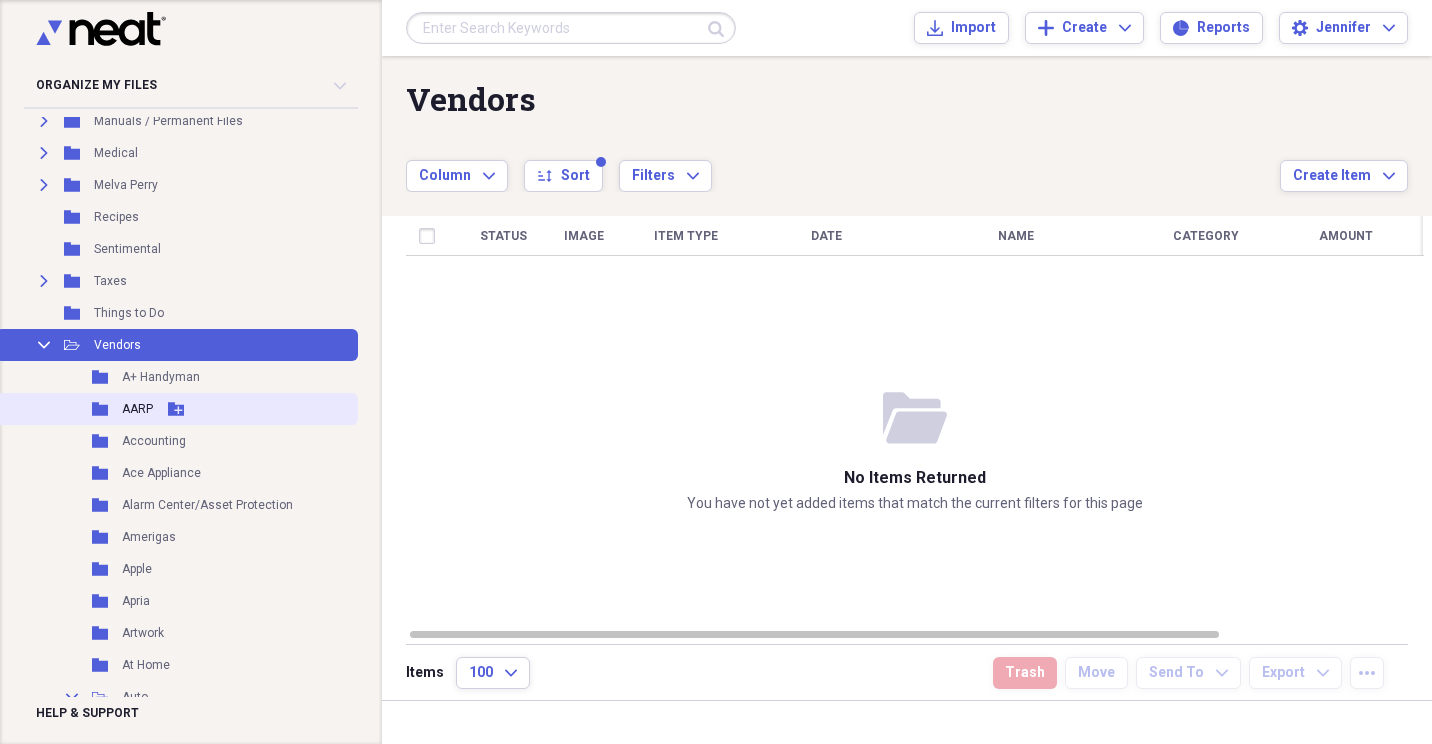 click on "AARP" at bounding box center (137, 409) 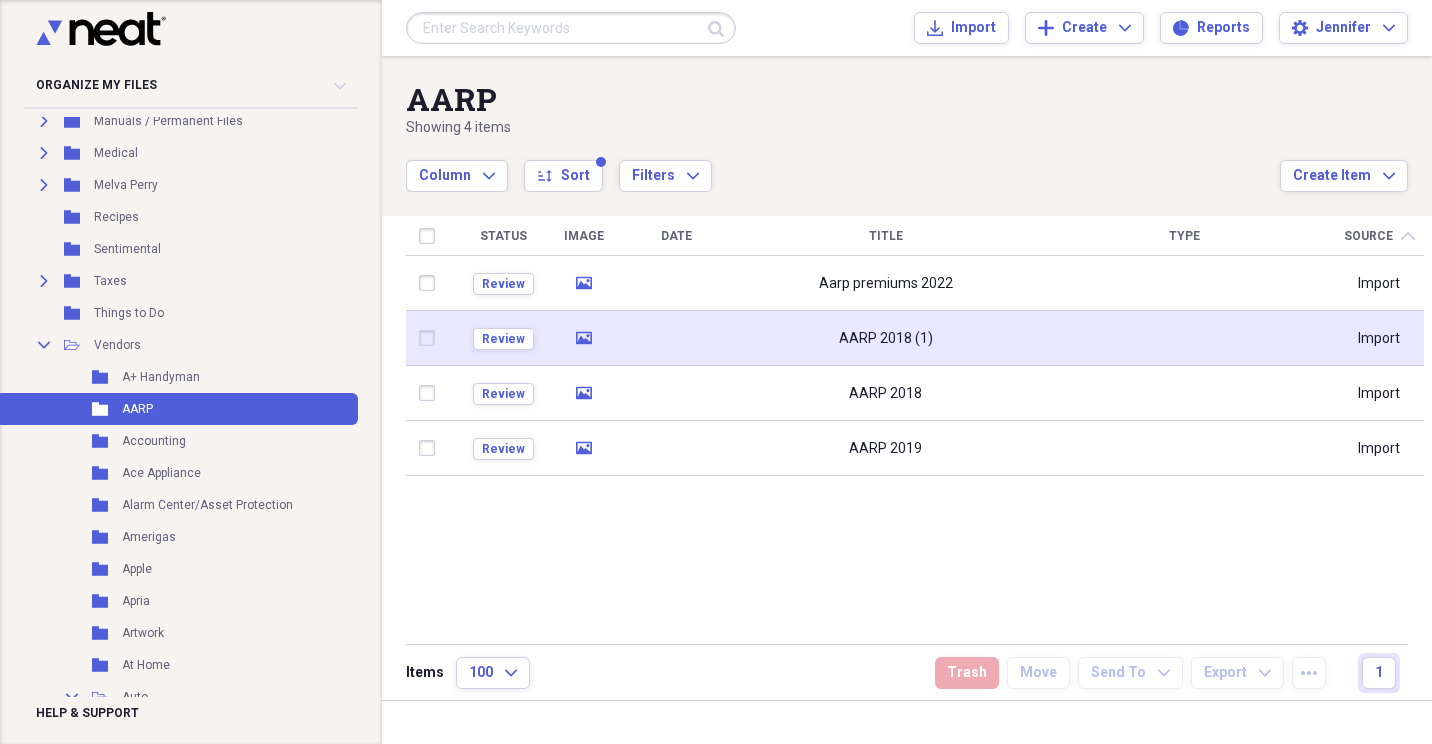 click on "AARP 2018 (1)" at bounding box center (885, 338) 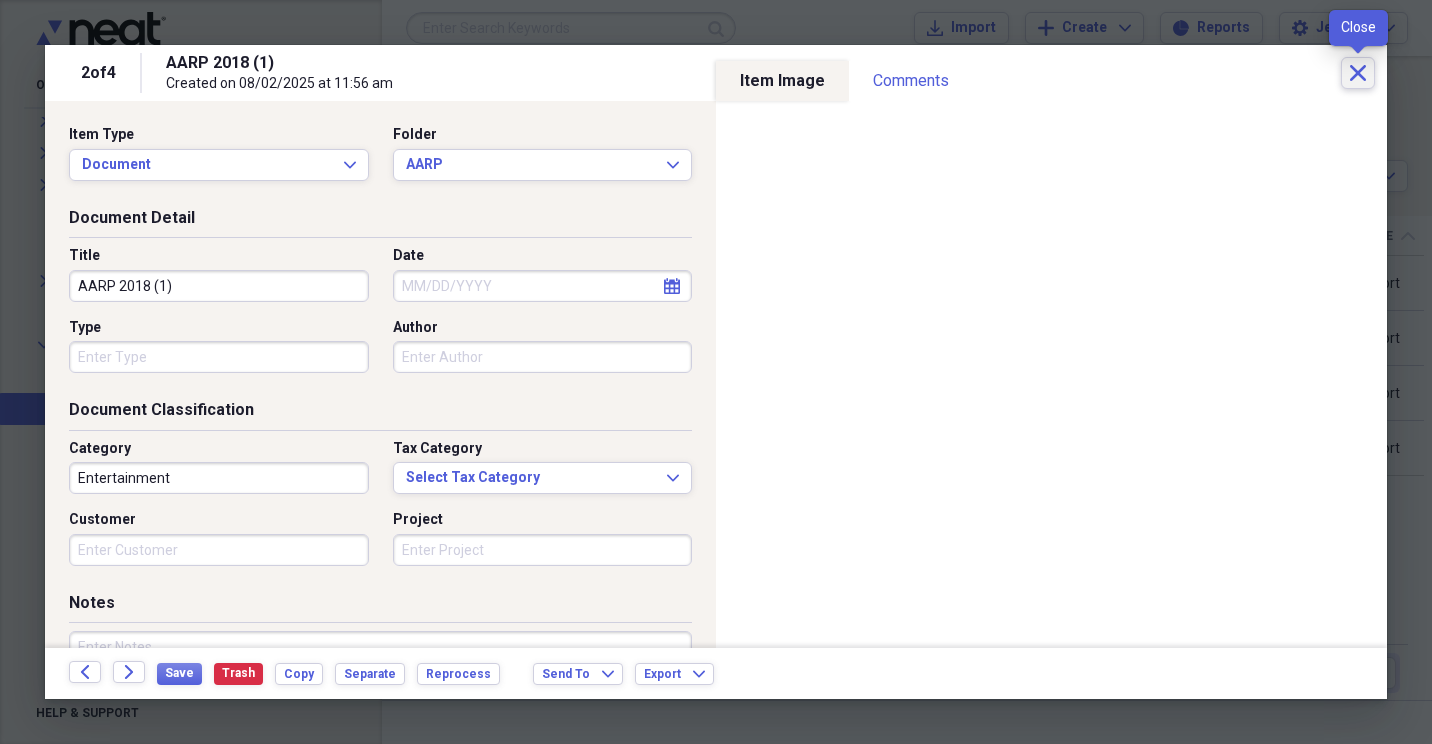 click 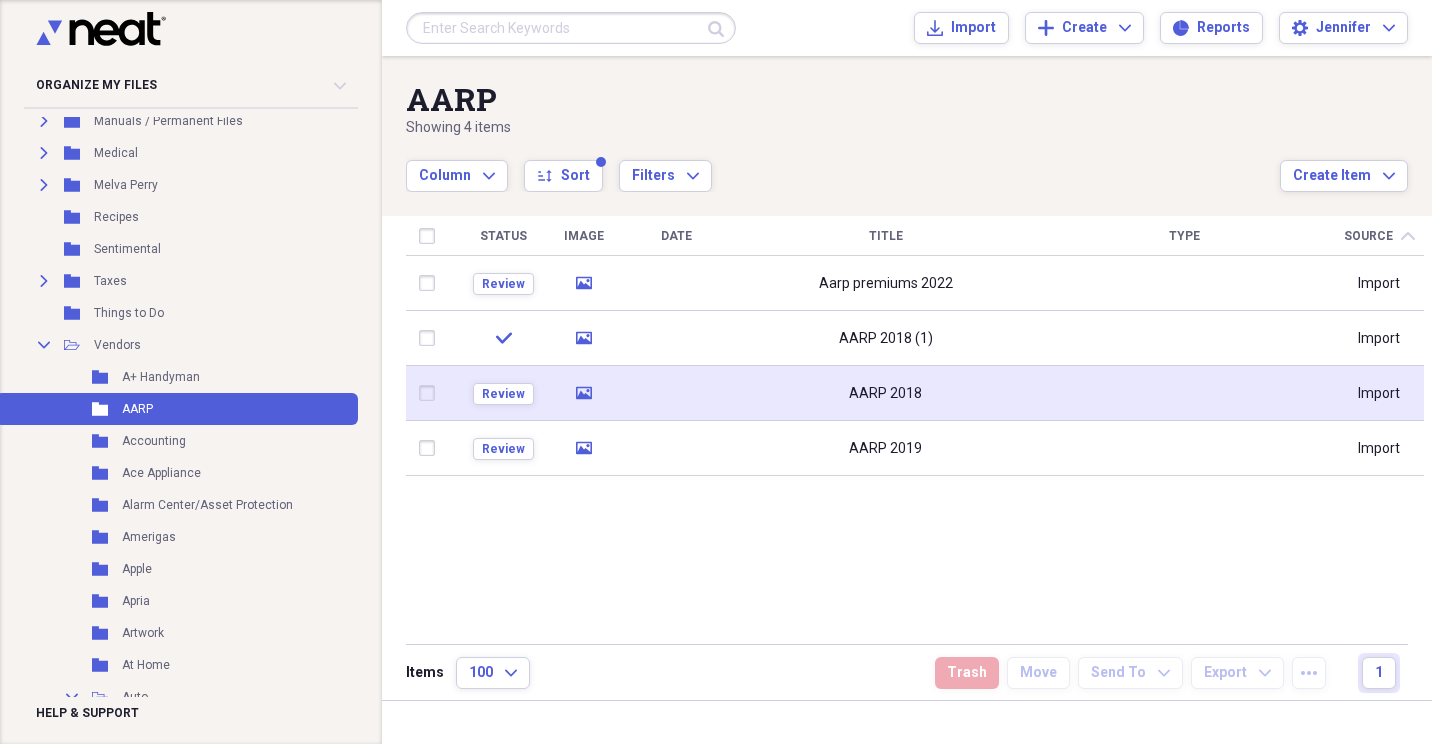 click on "AARP 2018" at bounding box center (885, 393) 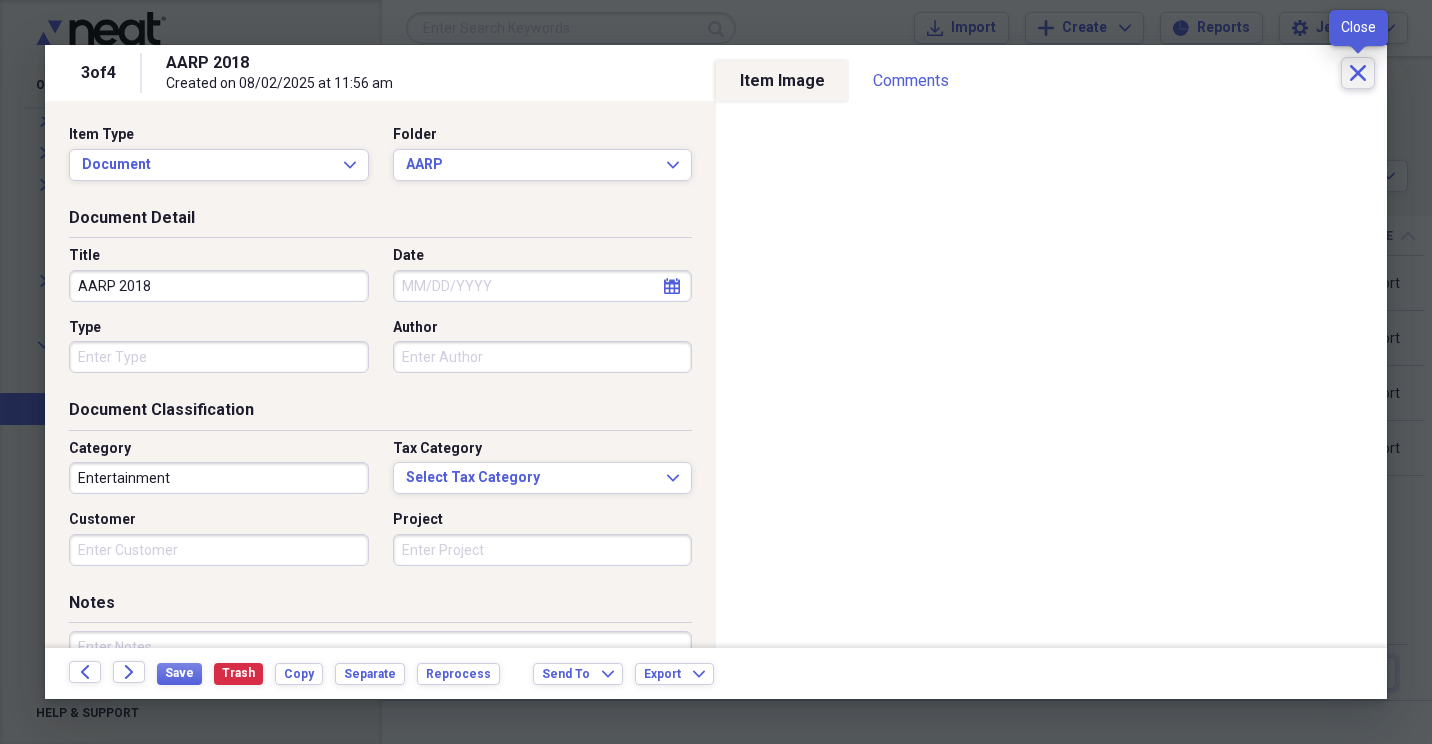 click on "Close" at bounding box center (1358, 73) 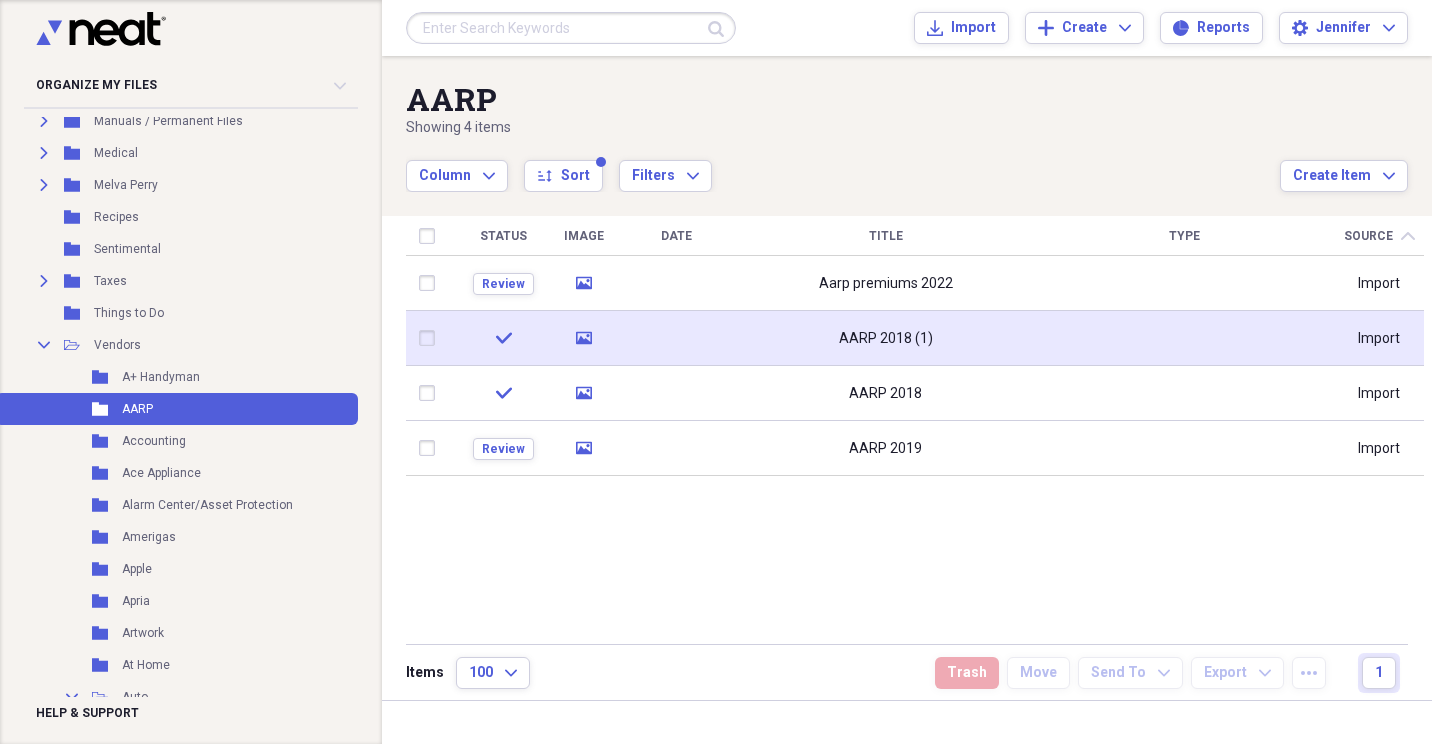 click on "AARP 2018 (1)" at bounding box center [885, 338] 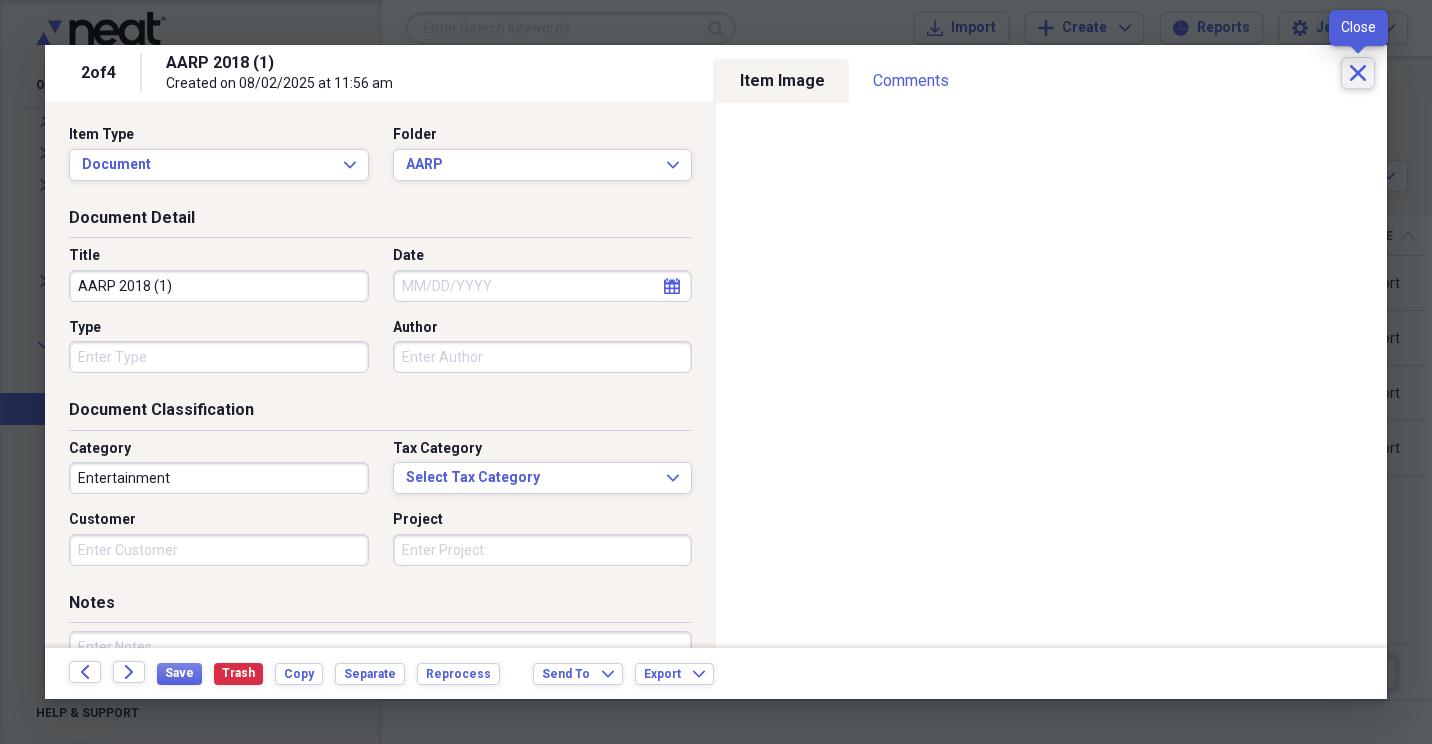 click on "Close" 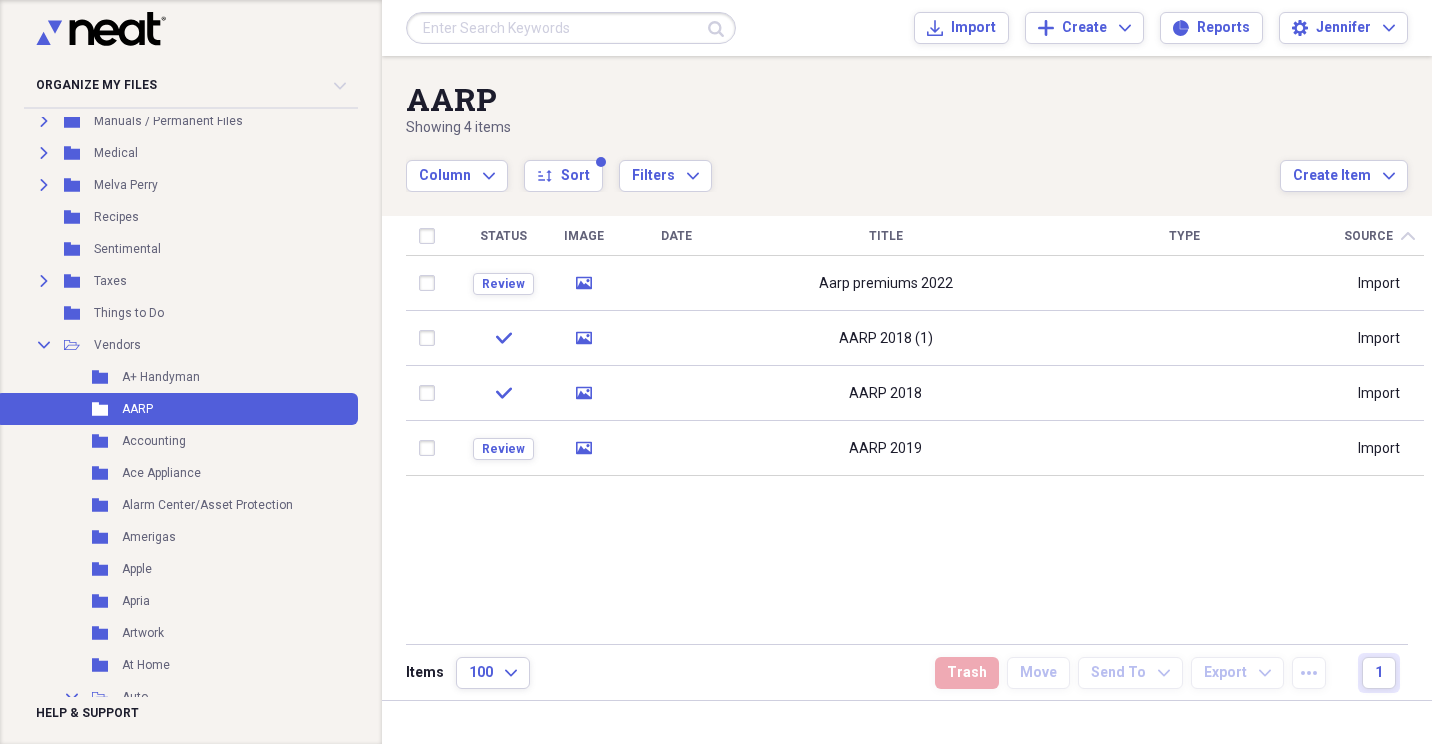 click on "Status Image Date Title Type Source chevron-up Review media Aarp premiums [YEAR] Import check media AARP [YEAR] (1) Import check media AARP [YEAR] Import Review media AARP [YEAR] Import" at bounding box center [915, 429] 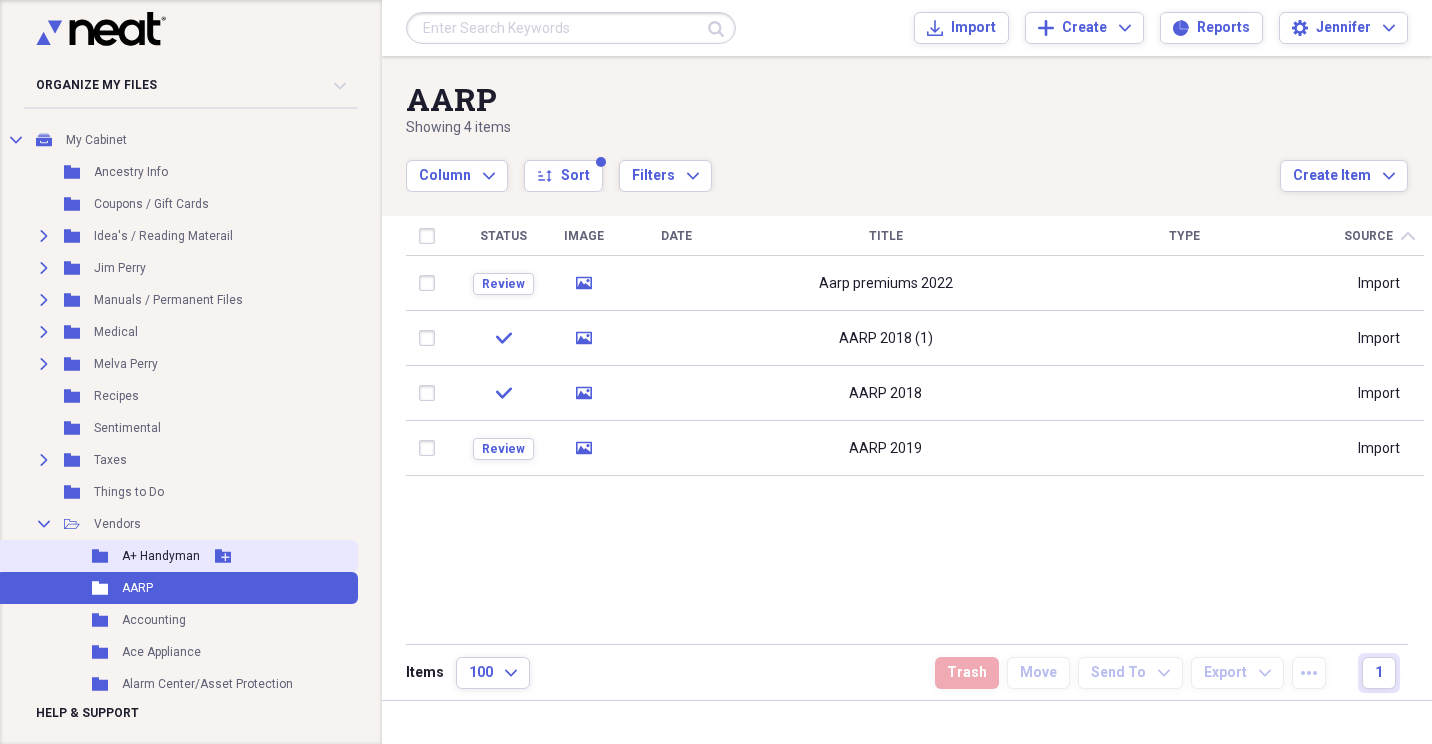 scroll, scrollTop: 0, scrollLeft: 0, axis: both 